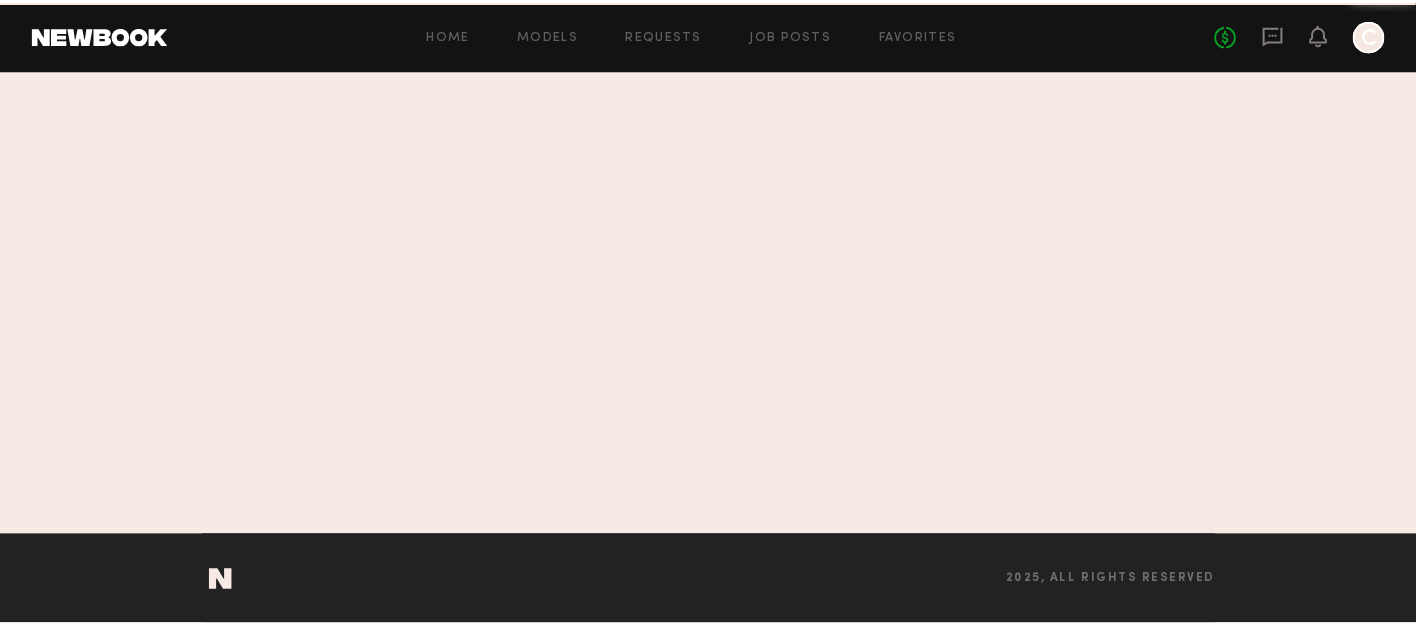 scroll, scrollTop: 0, scrollLeft: 0, axis: both 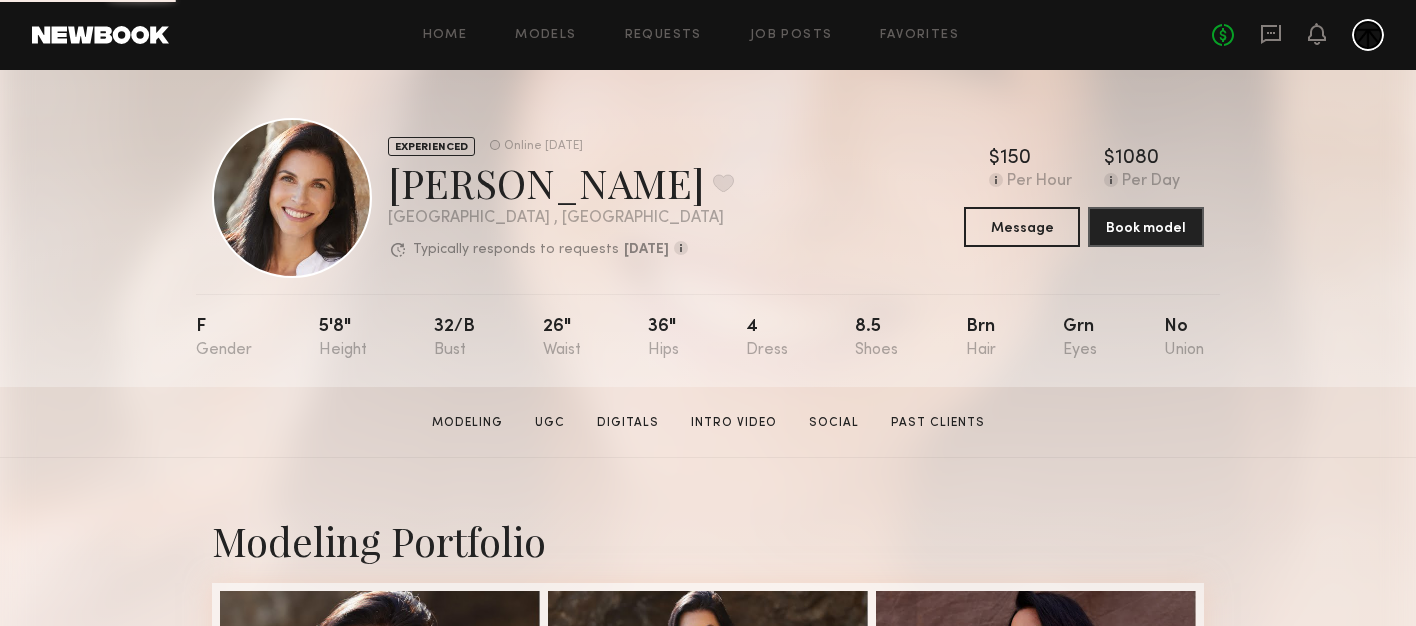 click on "EXPERIENCED Online [DATE]  [PERSON_NAME]  Favorite [GEOGRAPHIC_DATA] , [GEOGRAPHIC_DATA]  Typically responds to requests  [DATE]  How quickly the model responds to new   requests, on average. For best results,   start new talent interactions with a   request and use messages to add or   collect additional info.  Typically responds: [DATE] Online [DATE]  $   Typical rate set by model.  Can vary by project & usage.  150 Per Hour  $   Typical rate set by model.  Can vary by project & usage.  1080 Per Day  Message  Book model" 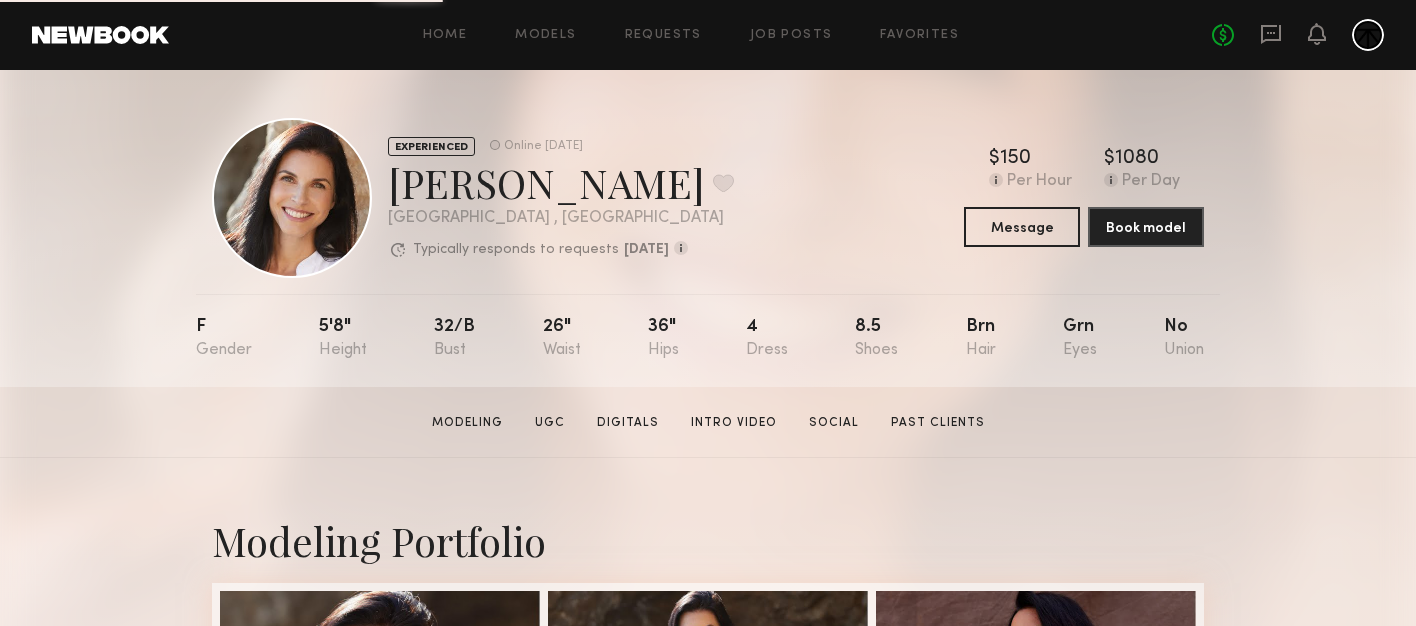 click on "EXPERIENCED Online [DATE]  [PERSON_NAME]  Favorite [GEOGRAPHIC_DATA] , [GEOGRAPHIC_DATA]  Typically responds to requests  [DATE]  How quickly the model responds to new   requests, on average. For best results,   start new talent interactions with a   request and use messages to add or   collect additional info.  Typically responds: [DATE] Online [DATE]  $   Typical rate set by model.  Can vary by project & usage.  150 Per Hour  $   Typical rate set by model.  Can vary by project & usage.  1080 Per Day  Message  Book model  F 5'8" 32/b 26" 36" 4 8.5 Brn Grn No" 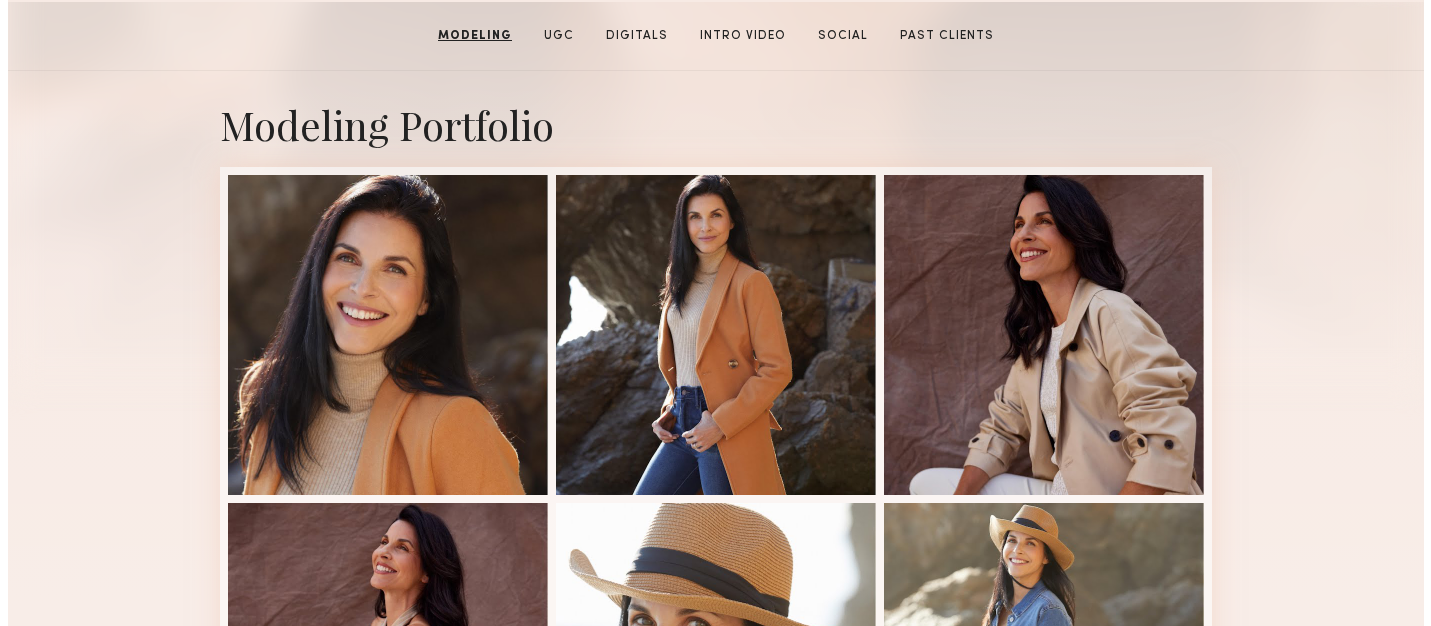scroll, scrollTop: 0, scrollLeft: 0, axis: both 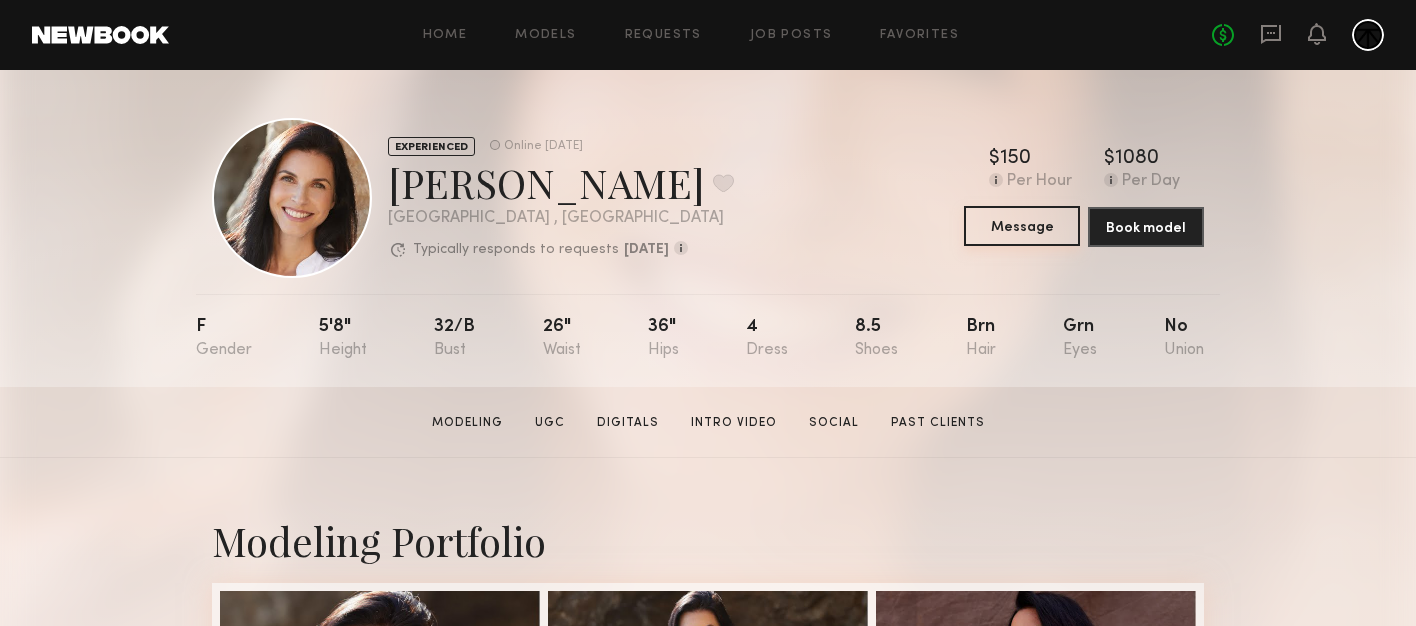 click on "Message" 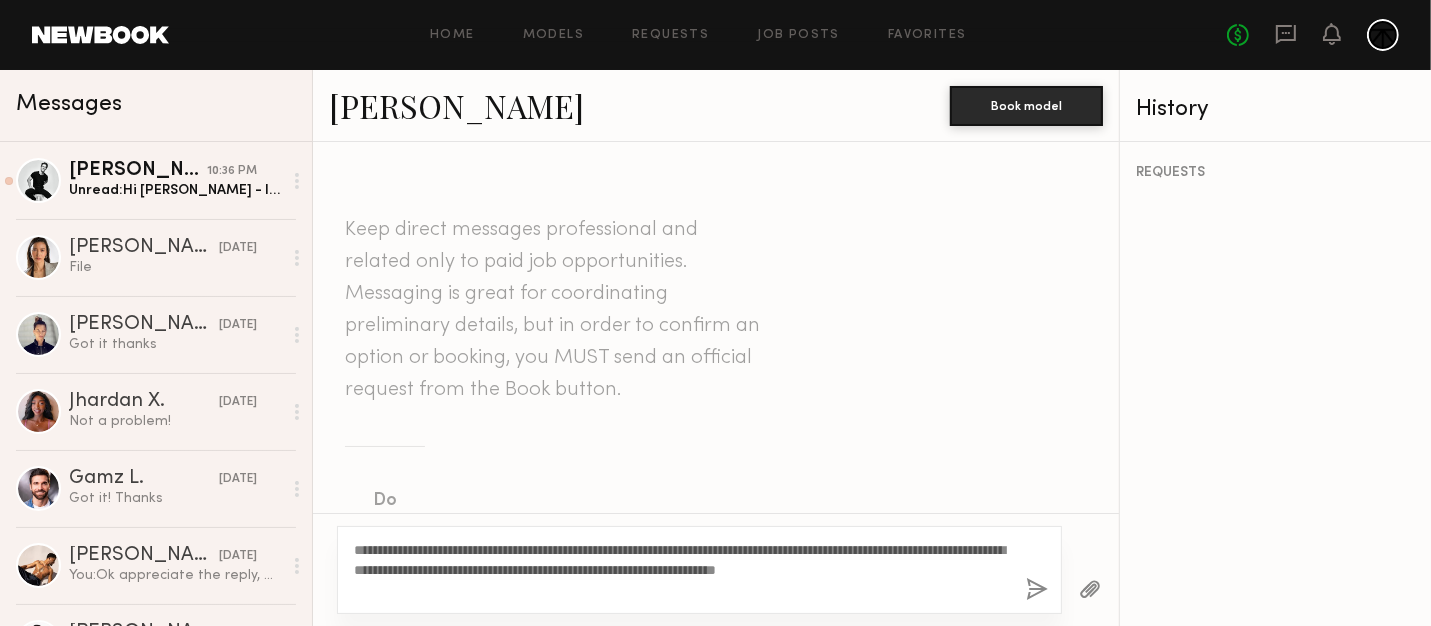 click on "**********" 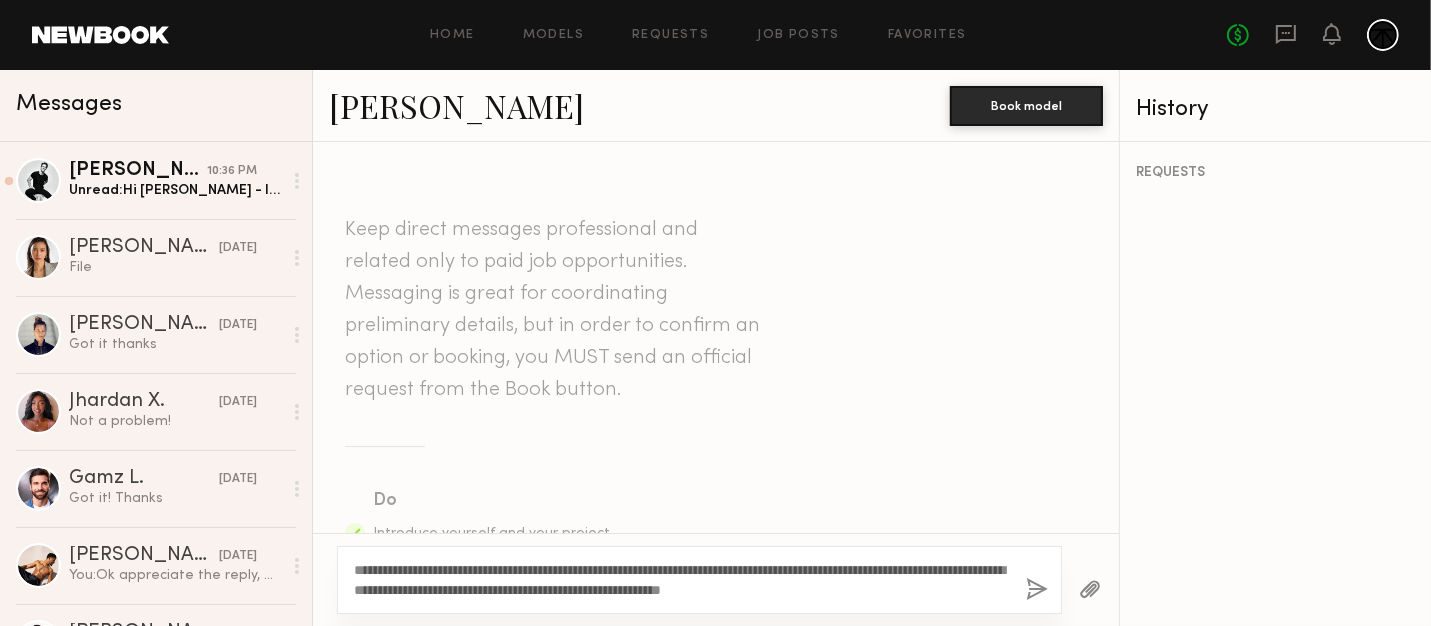 click on "**********" 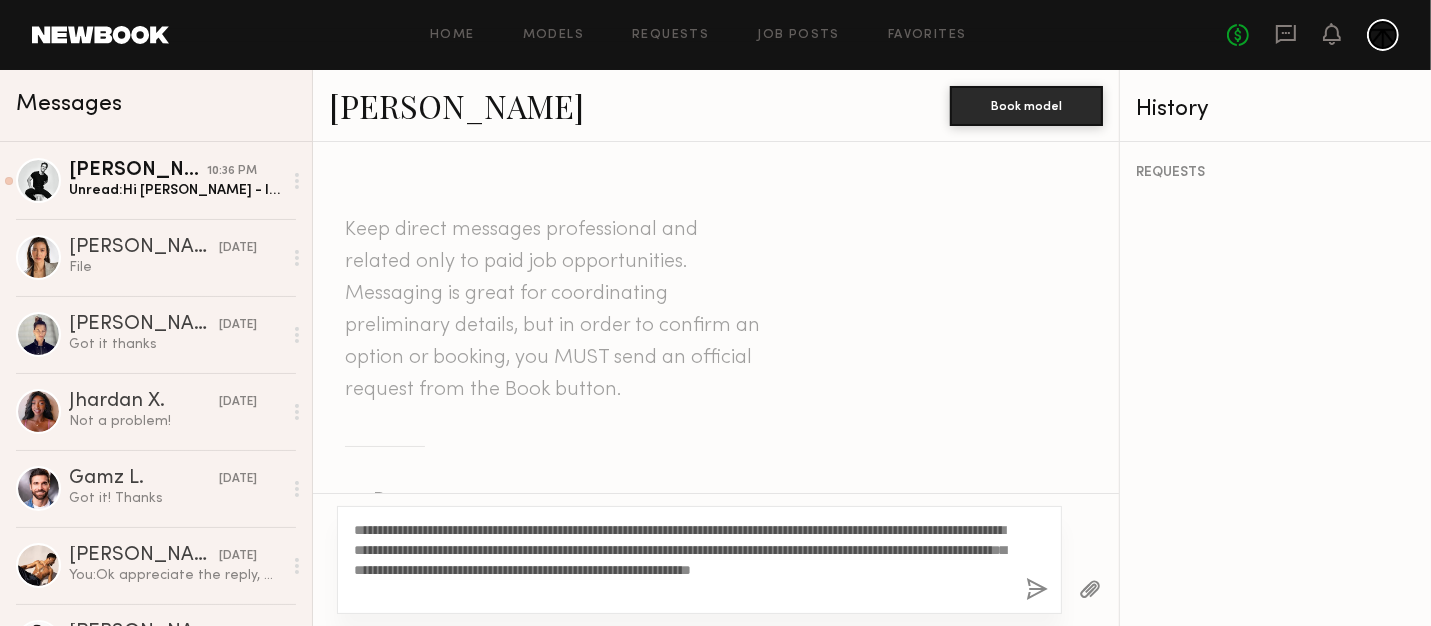 click on "[PERSON_NAME]" 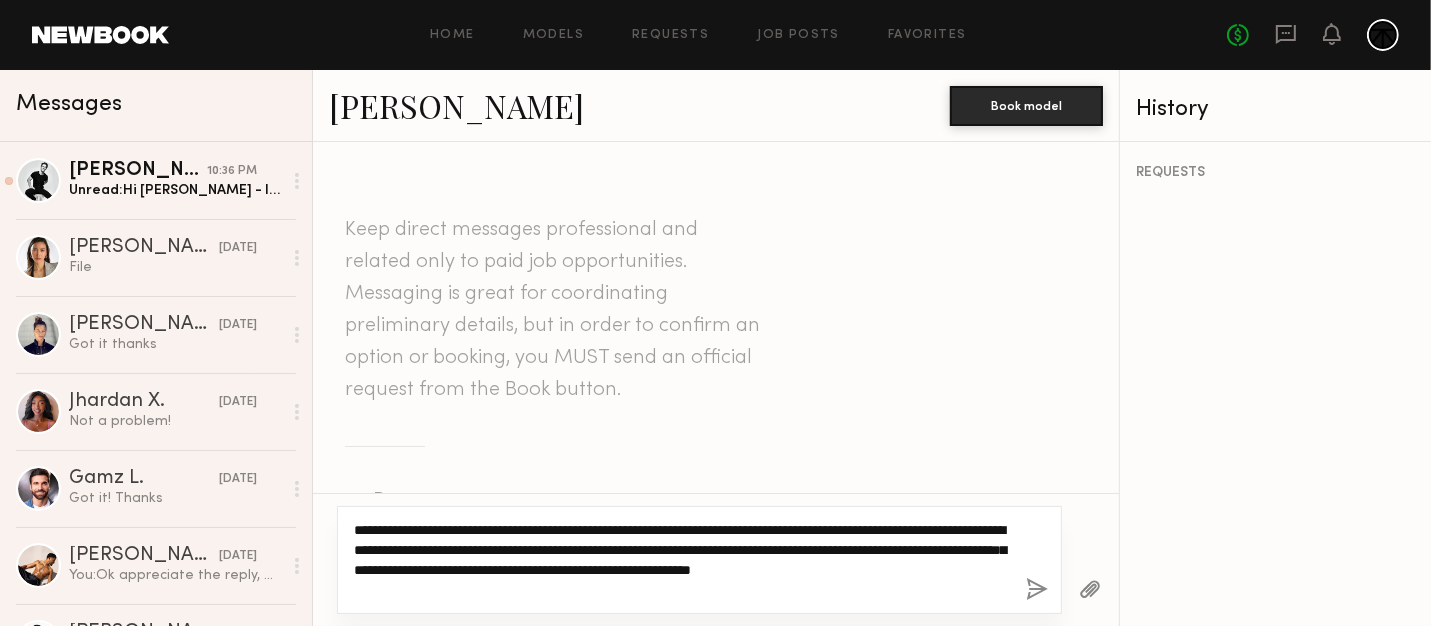 click on "**********" 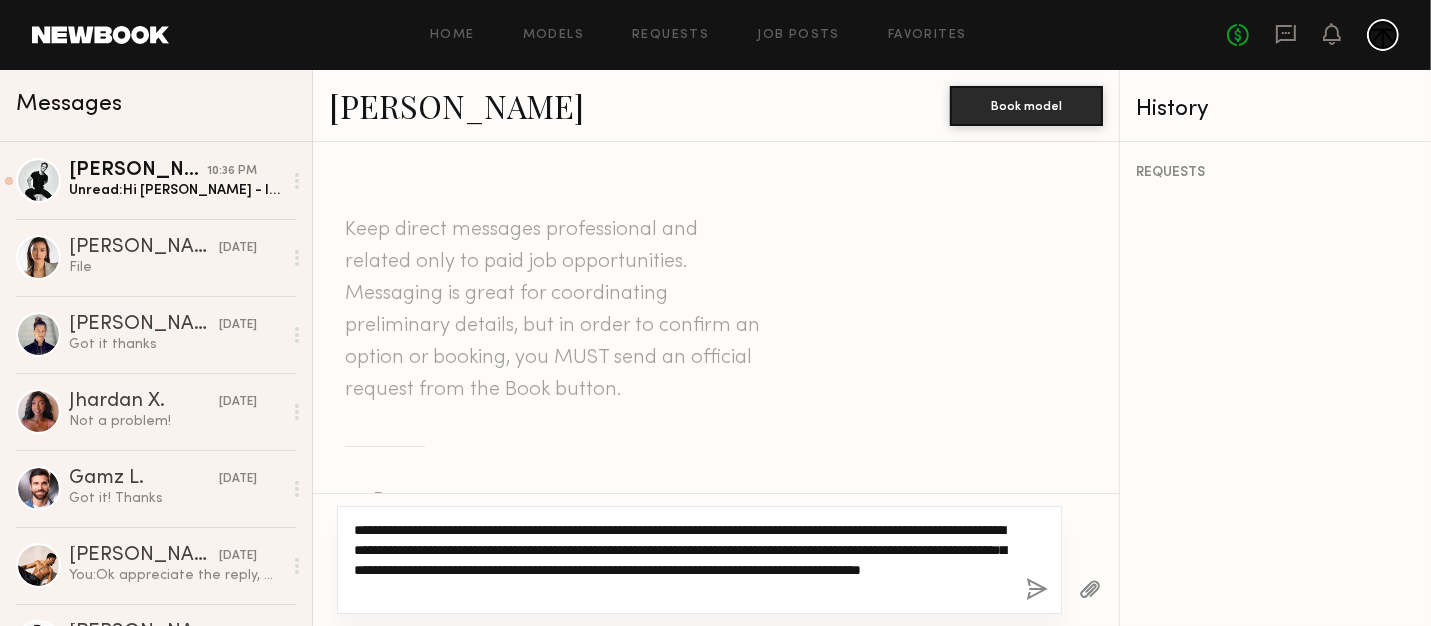 click on "**********" 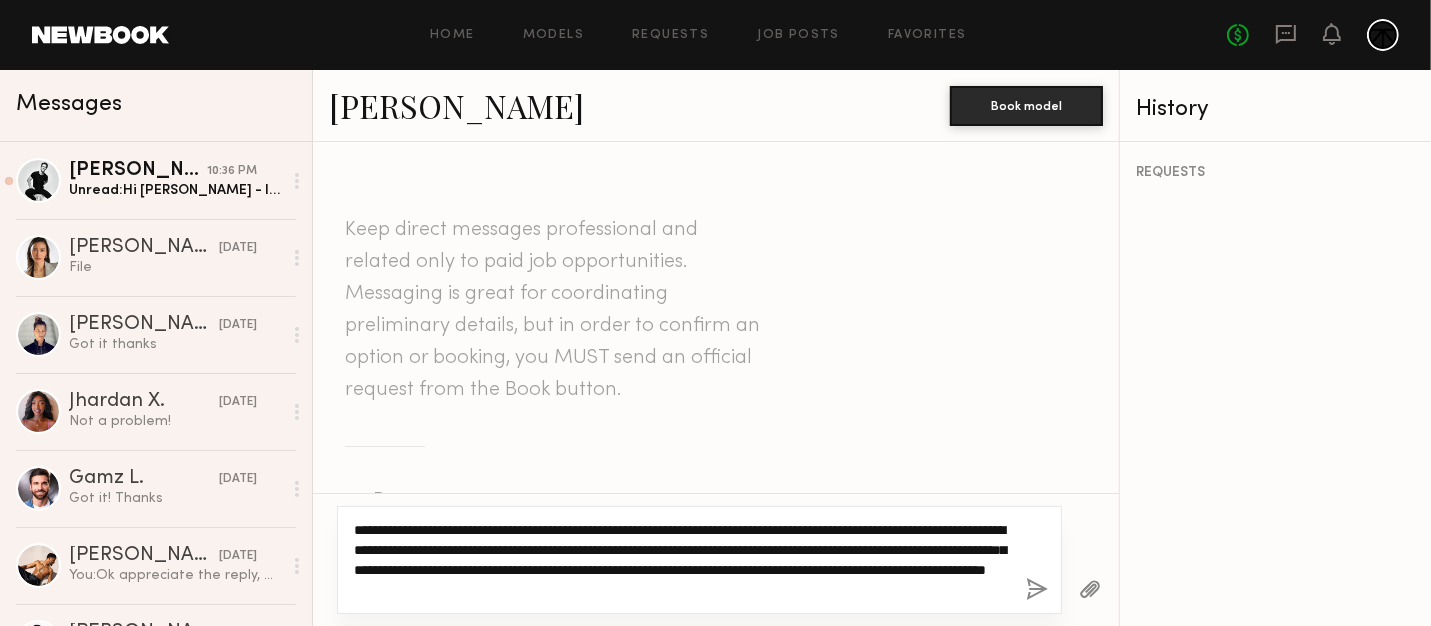 click on "**********" 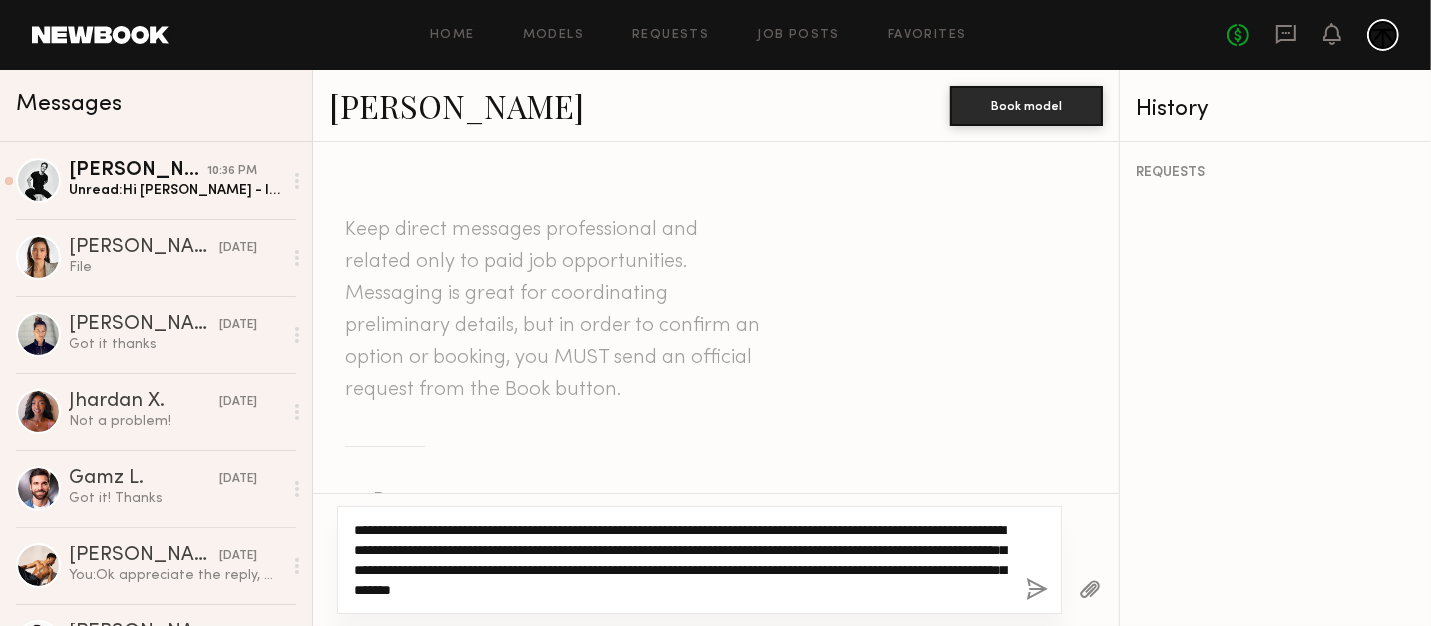 type on "**********" 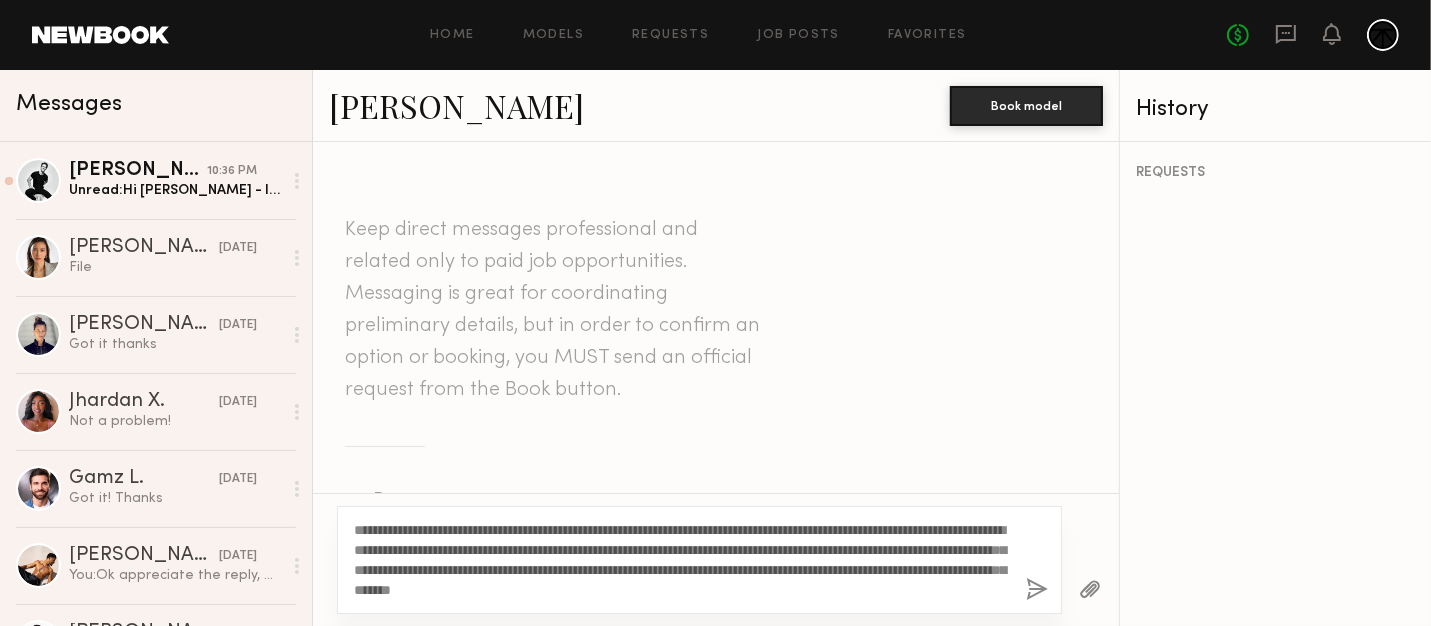 click 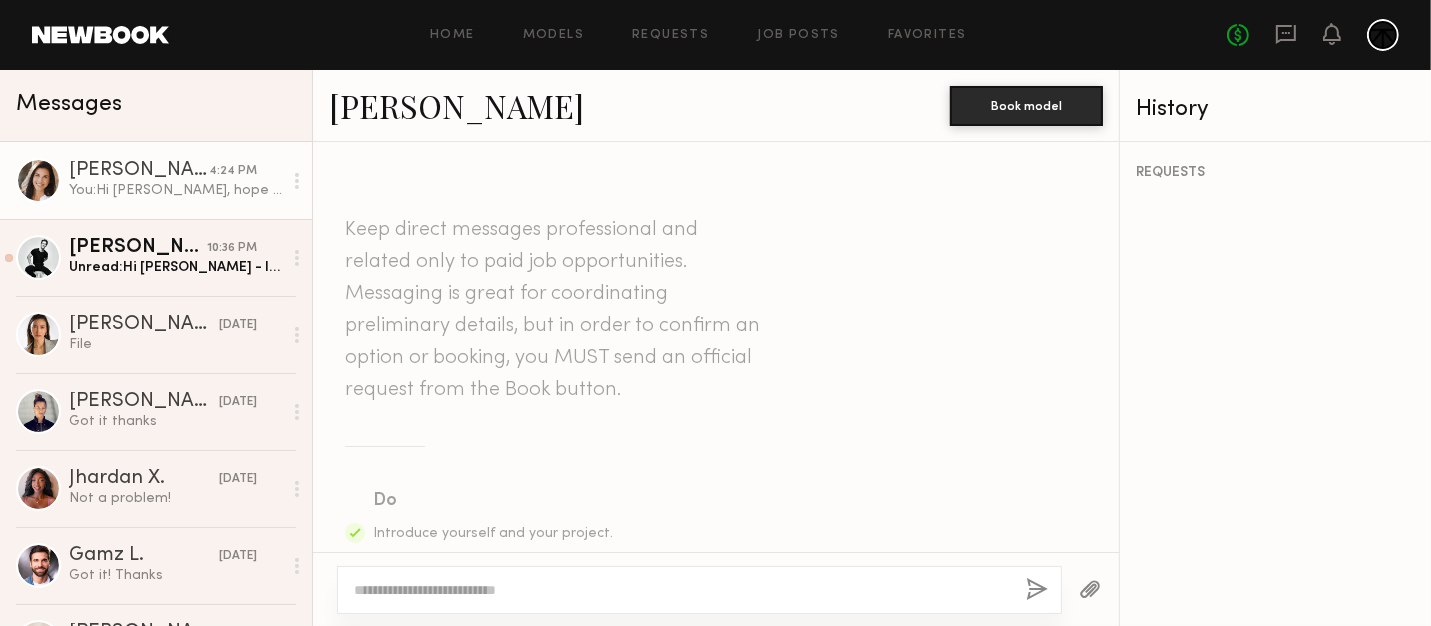 scroll, scrollTop: 787, scrollLeft: 0, axis: vertical 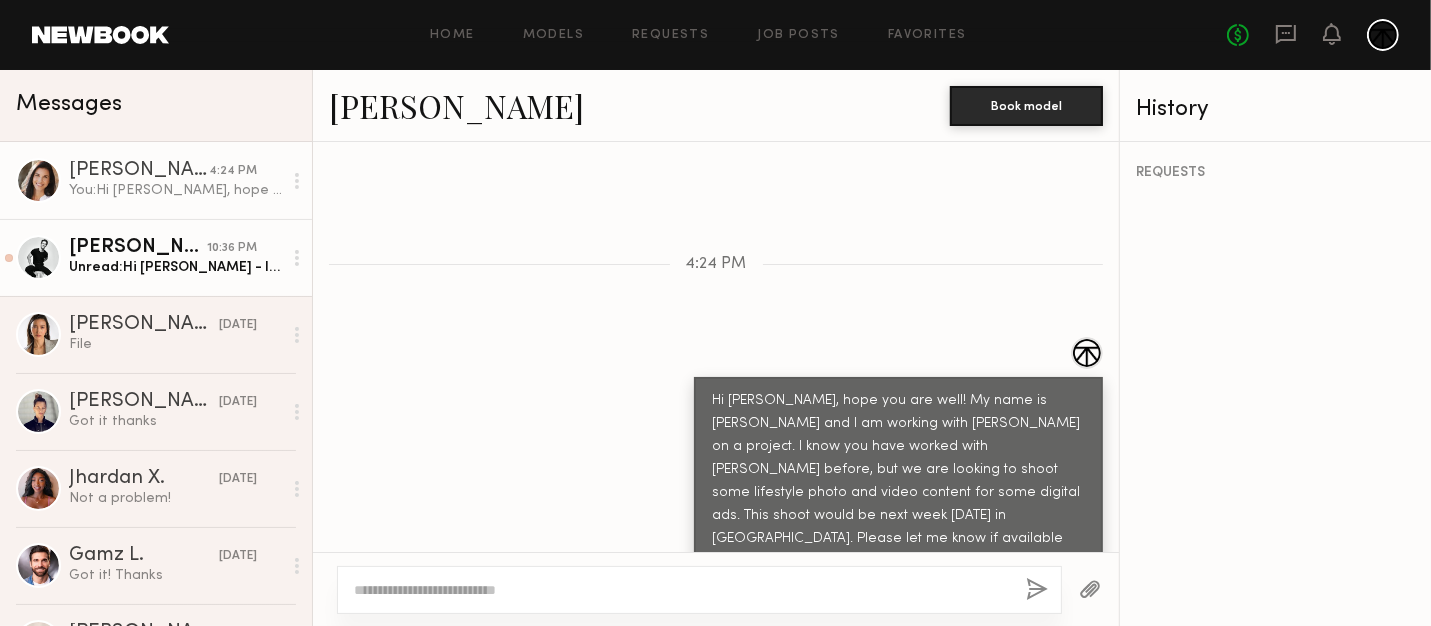 click on "[PERSON_NAME]" 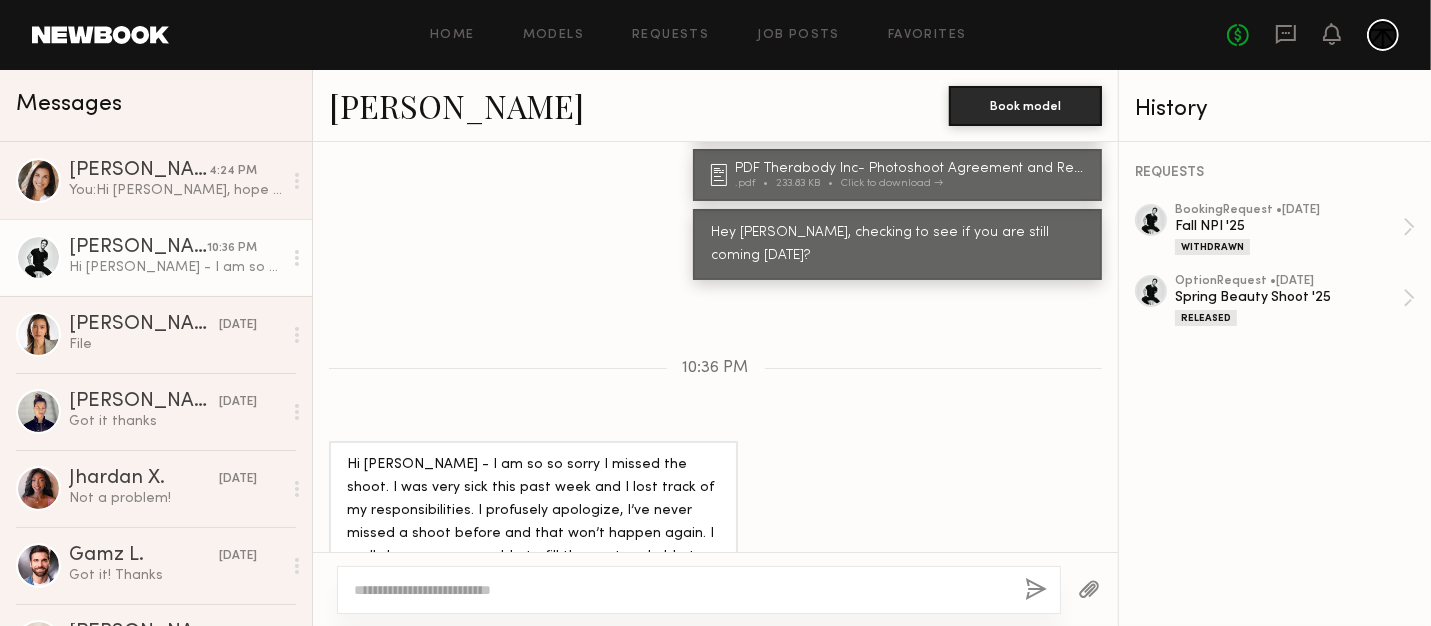 scroll, scrollTop: 1845, scrollLeft: 0, axis: vertical 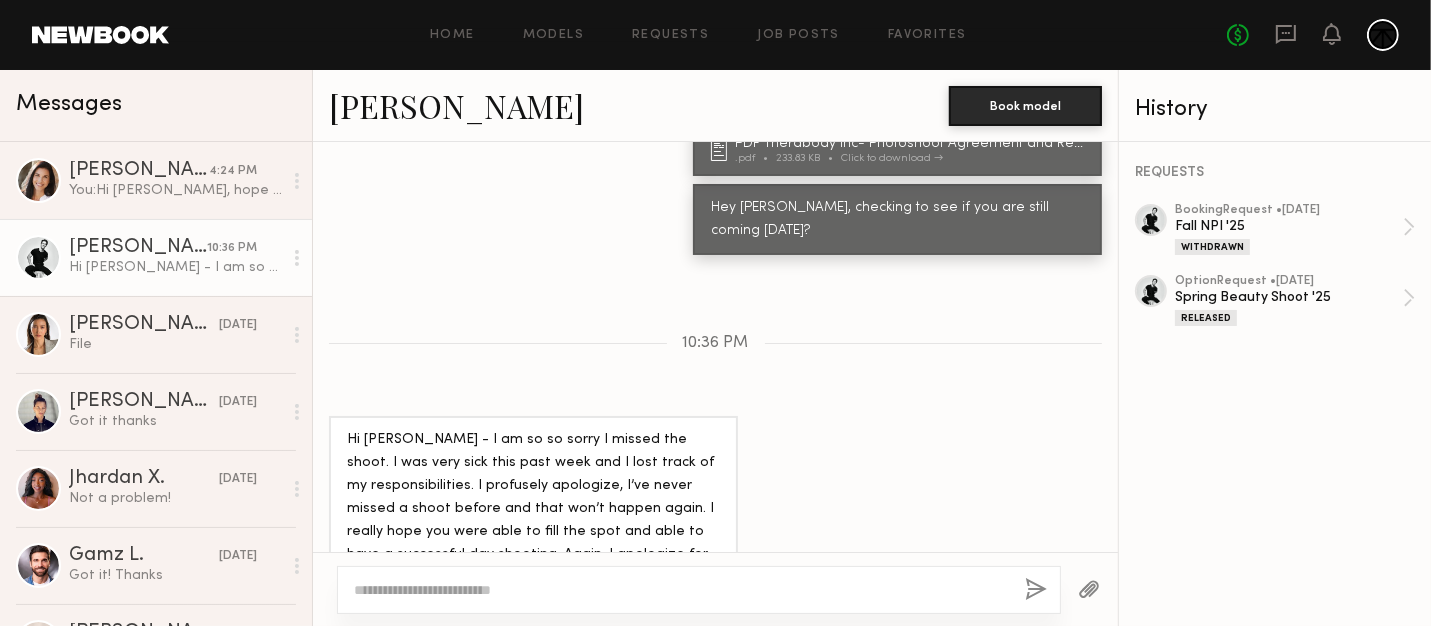 click 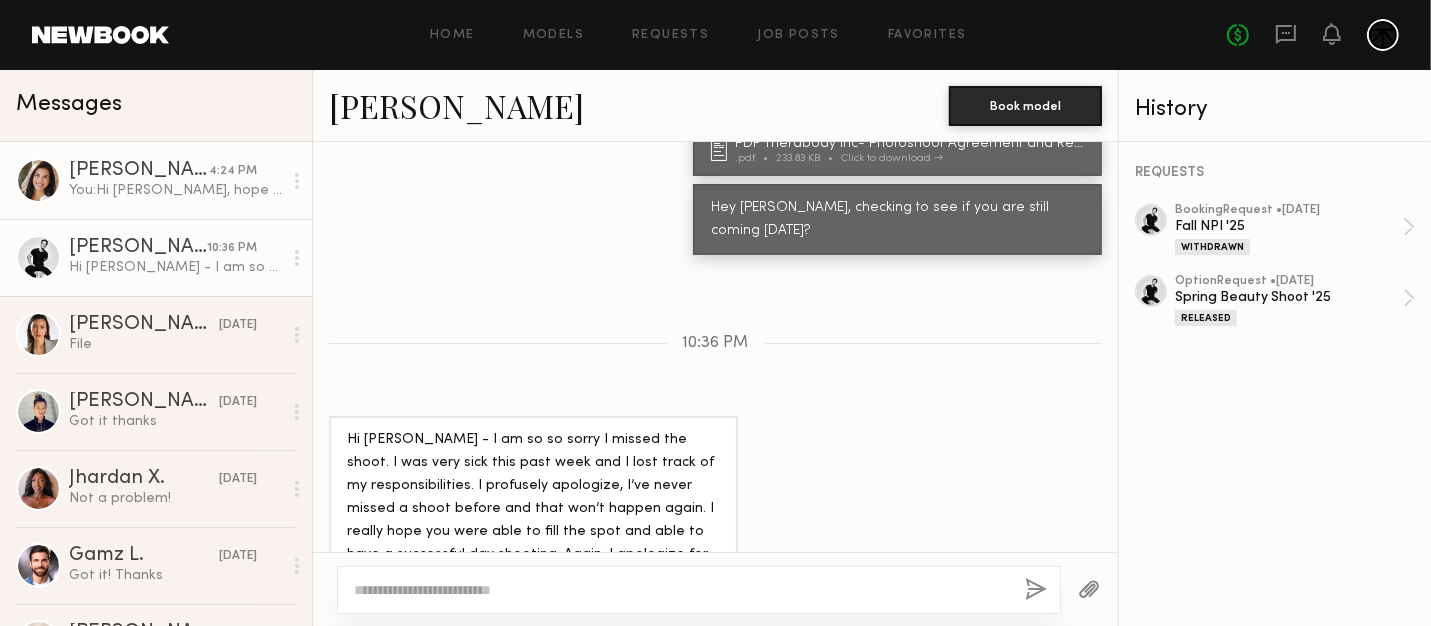 click on "[PERSON_NAME]" 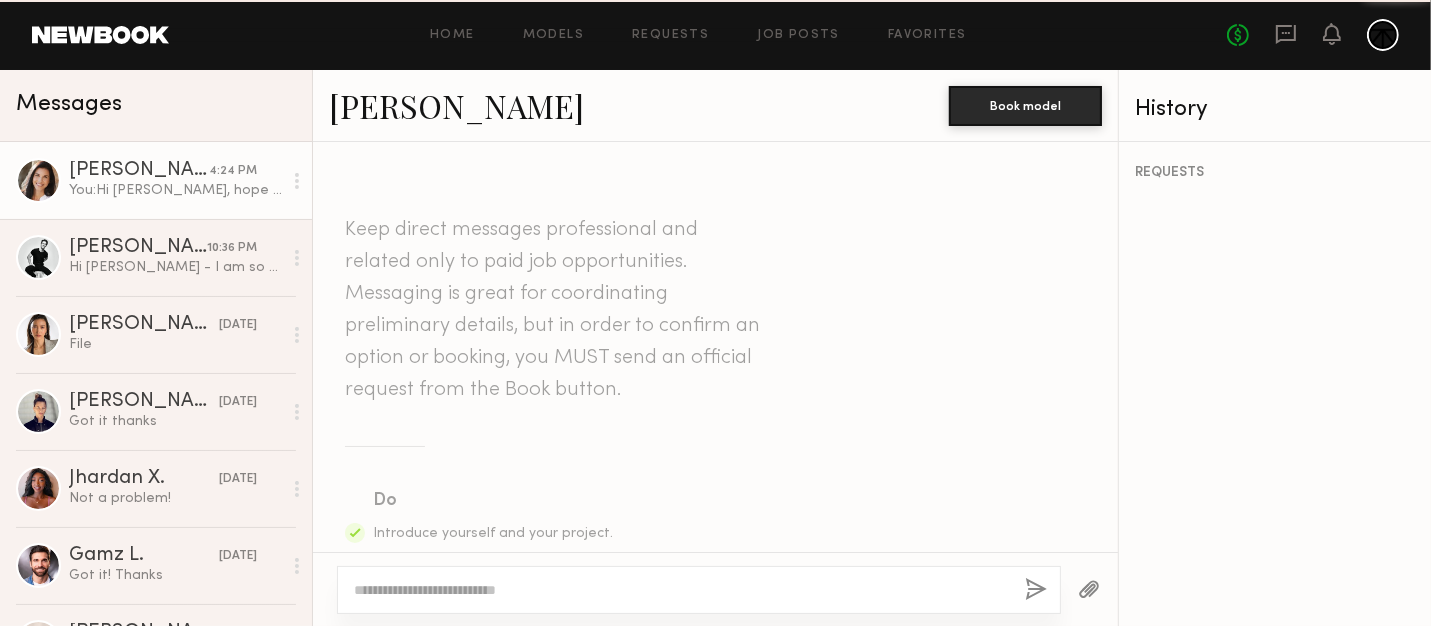 scroll, scrollTop: 787, scrollLeft: 0, axis: vertical 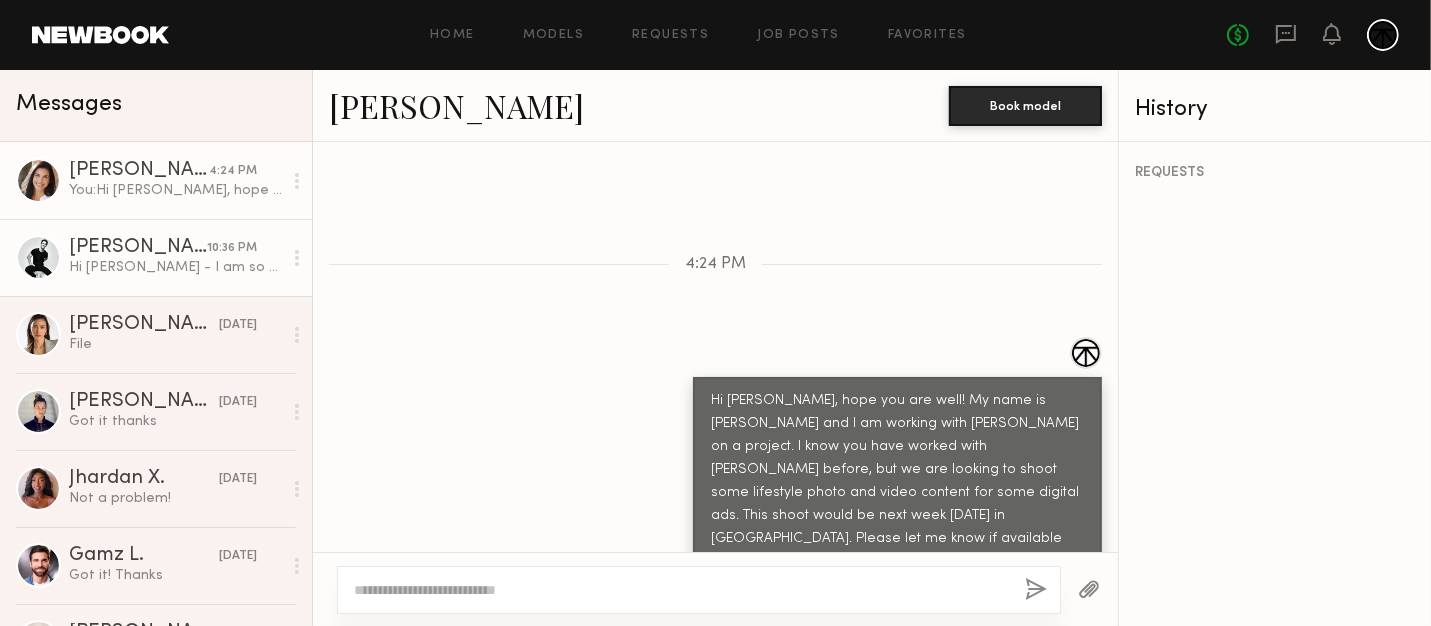 click on "Hi [PERSON_NAME] - I am so so sorry I missed the shoot. I was very sick this past week and I lost track of my responsibilities. I profusely apologize, I’ve never missed a shoot before and that won’t happen again. I really hope you were able to fill the spot and able to have a successful day shooting. Again, I apologize for not communicating my situation." 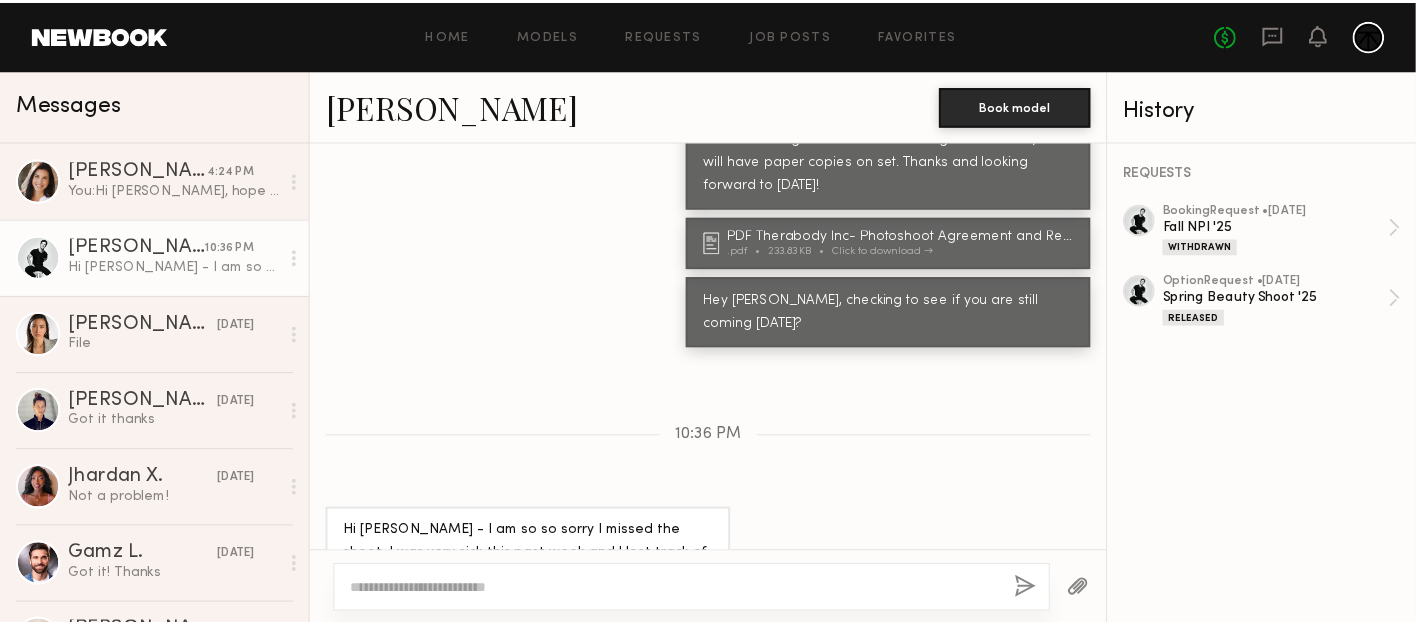 scroll, scrollTop: 1845, scrollLeft: 0, axis: vertical 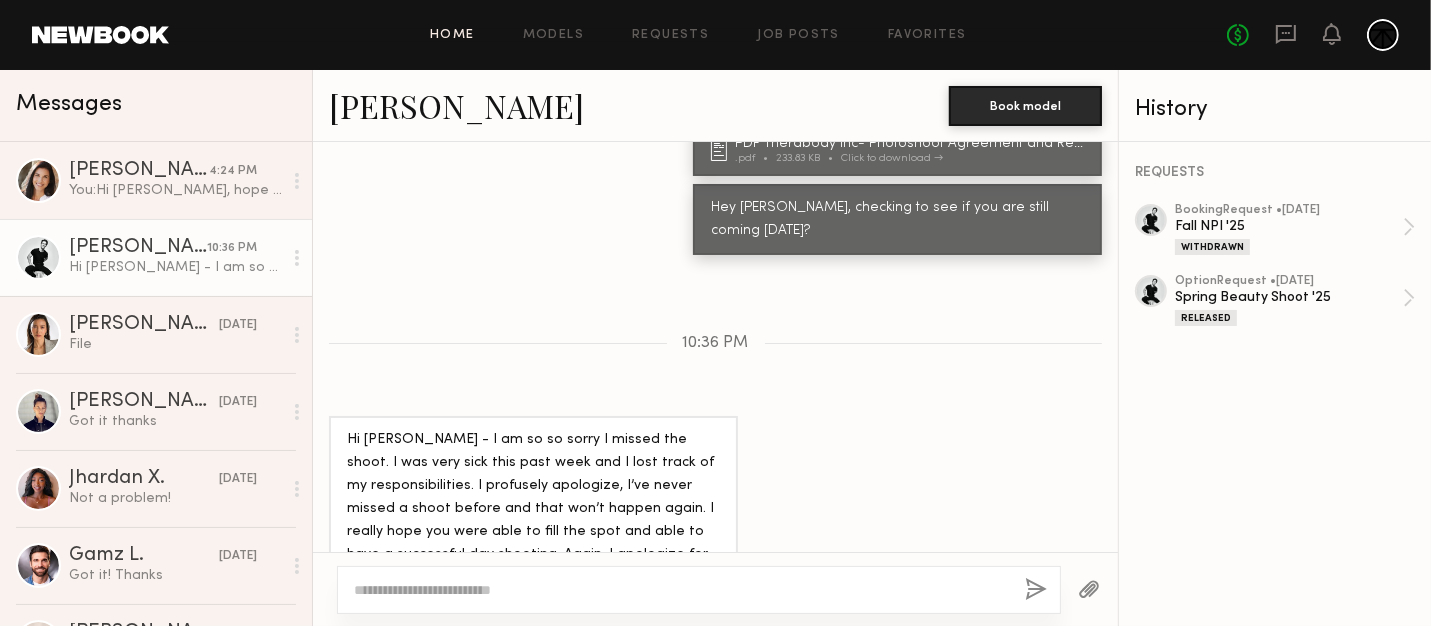 click on "Home" 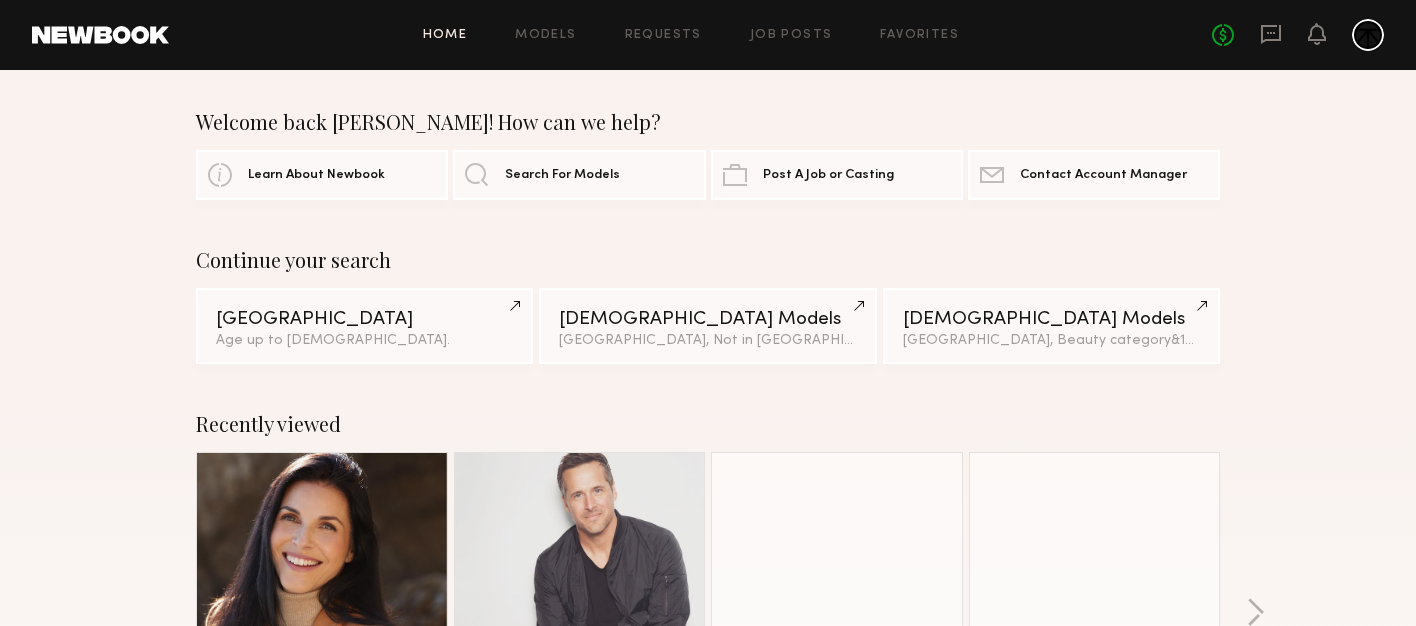 click on "Continue your search [GEOGRAPHIC_DATA] Age up to [DEMOGRAPHIC_DATA]. [DEMOGRAPHIC_DATA] Models [GEOGRAPHIC_DATA], Not in Union [DEMOGRAPHIC_DATA] Models [GEOGRAPHIC_DATA], Beauty category  &  1  other filter  +  1" 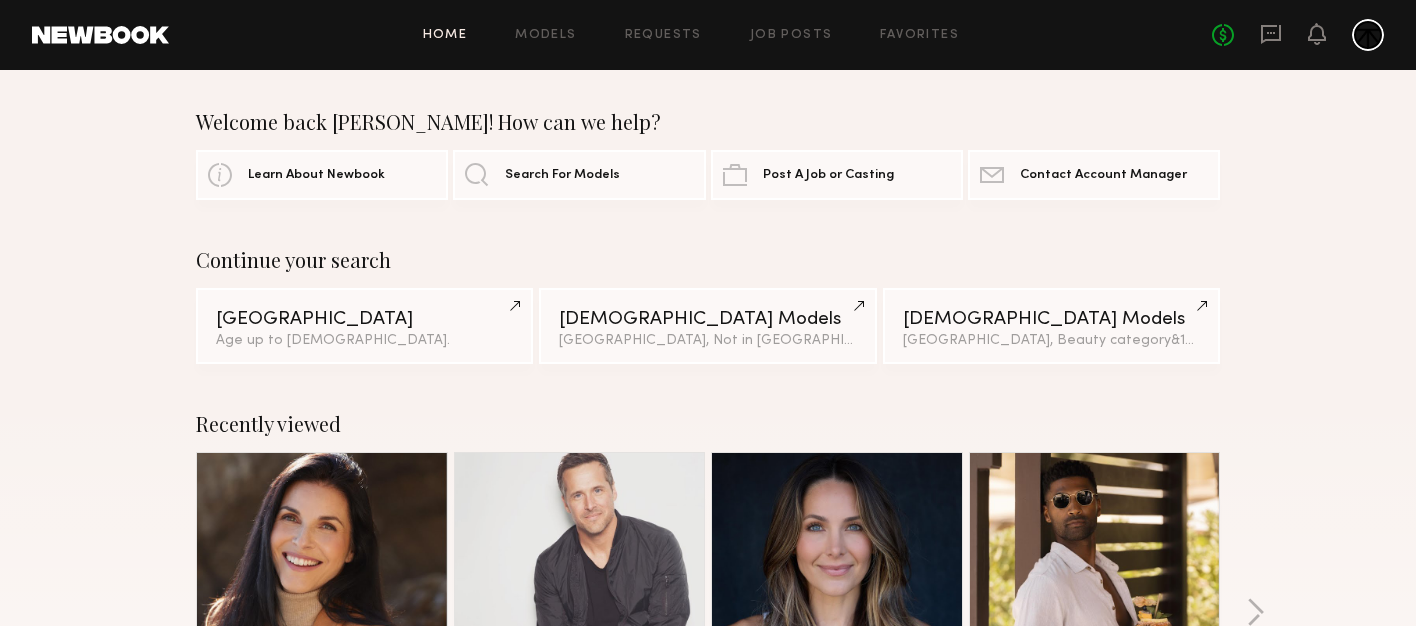 click on "Welcome back [PERSON_NAME]! How can we help? Learn About Newbook Search For Models Post A Job or Casting Contact Newbook Contact Account Manager" 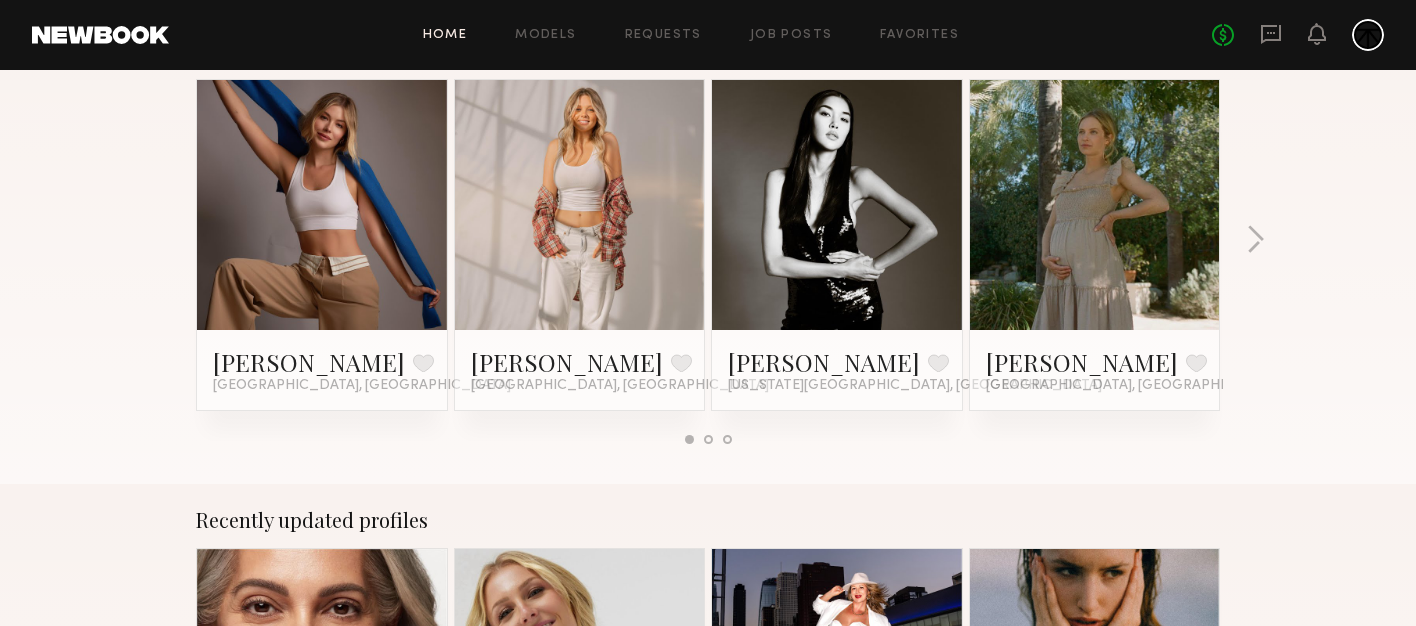 scroll, scrollTop: 843, scrollLeft: 0, axis: vertical 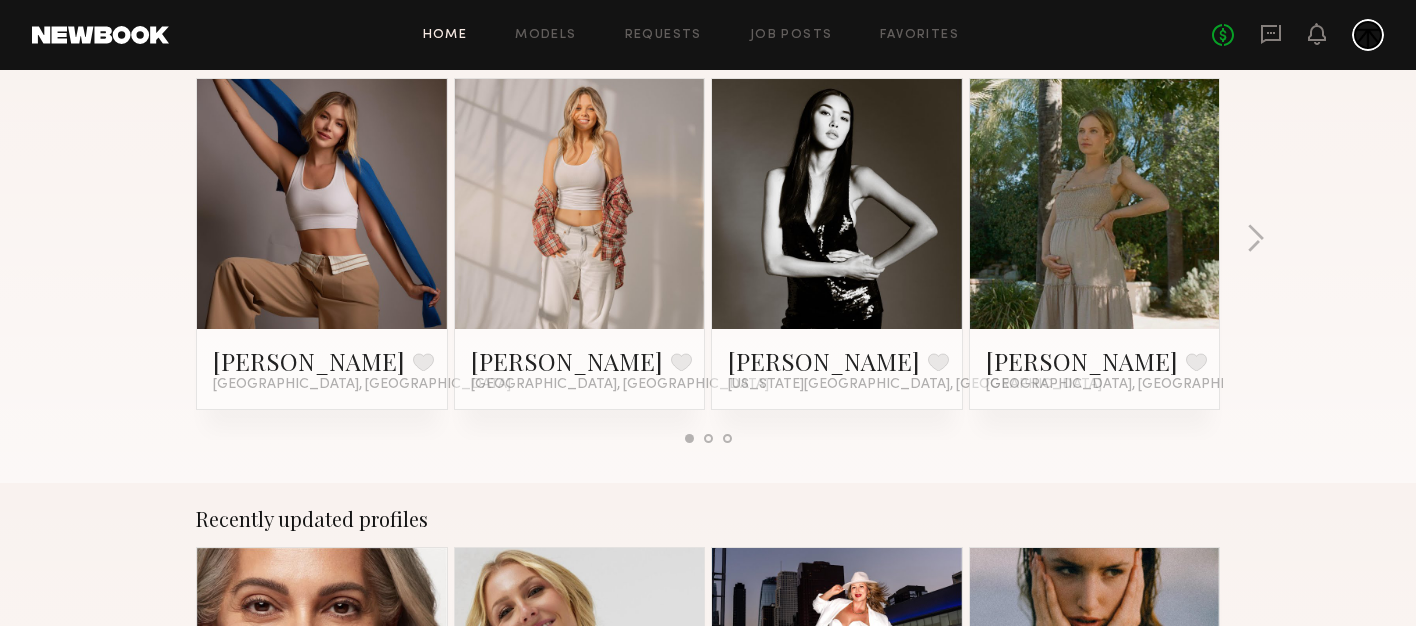 click 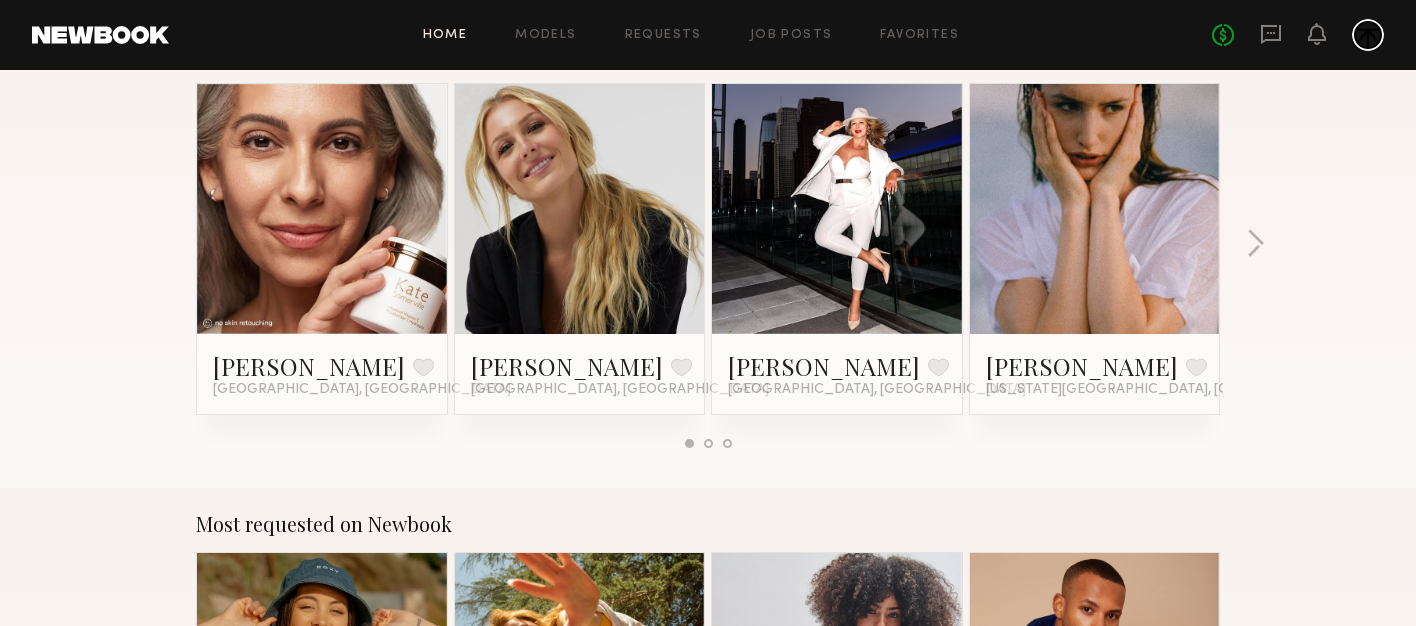 scroll, scrollTop: 1308, scrollLeft: 0, axis: vertical 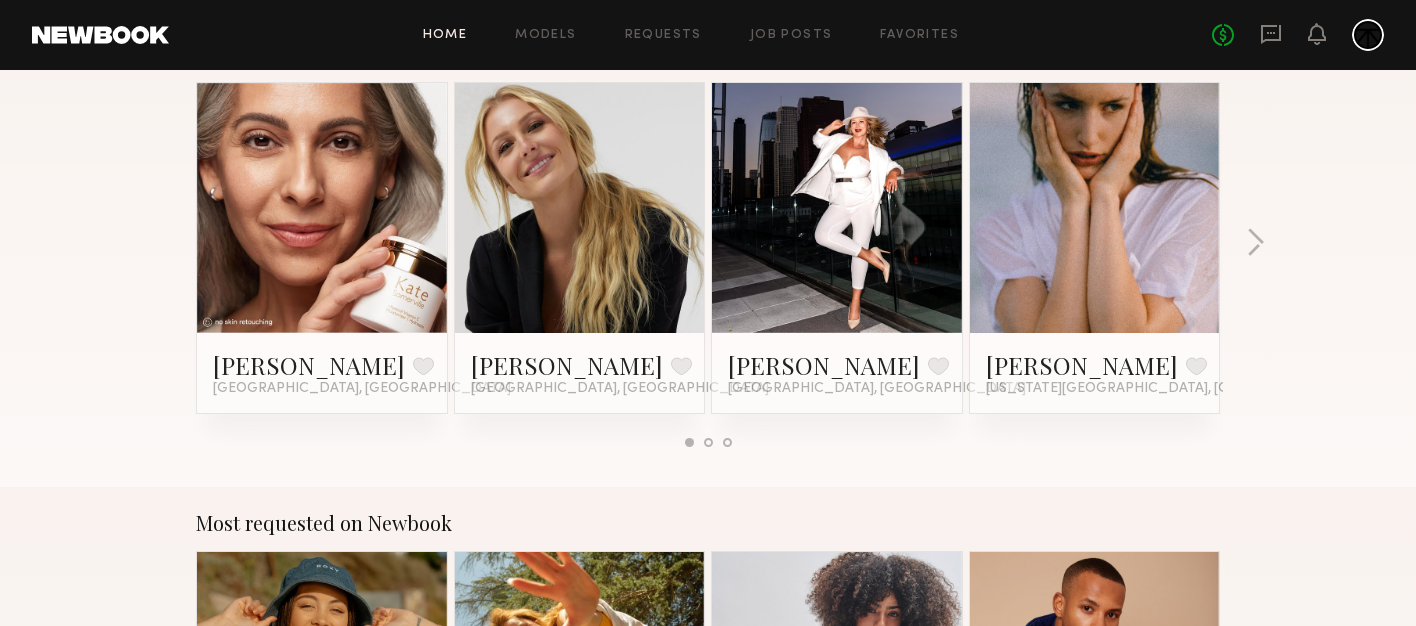 click on "Recently updated profiles [PERSON_NAME] Favorite [GEOGRAPHIC_DATA], [GEOGRAPHIC_DATA] [PERSON_NAME] Favorite [GEOGRAPHIC_DATA], [GEOGRAPHIC_DATA] [PERSON_NAME] Favorite [GEOGRAPHIC_DATA], [GEOGRAPHIC_DATA] [PERSON_NAME] Favorite [US_STATE][GEOGRAPHIC_DATA], [GEOGRAPHIC_DATA]" 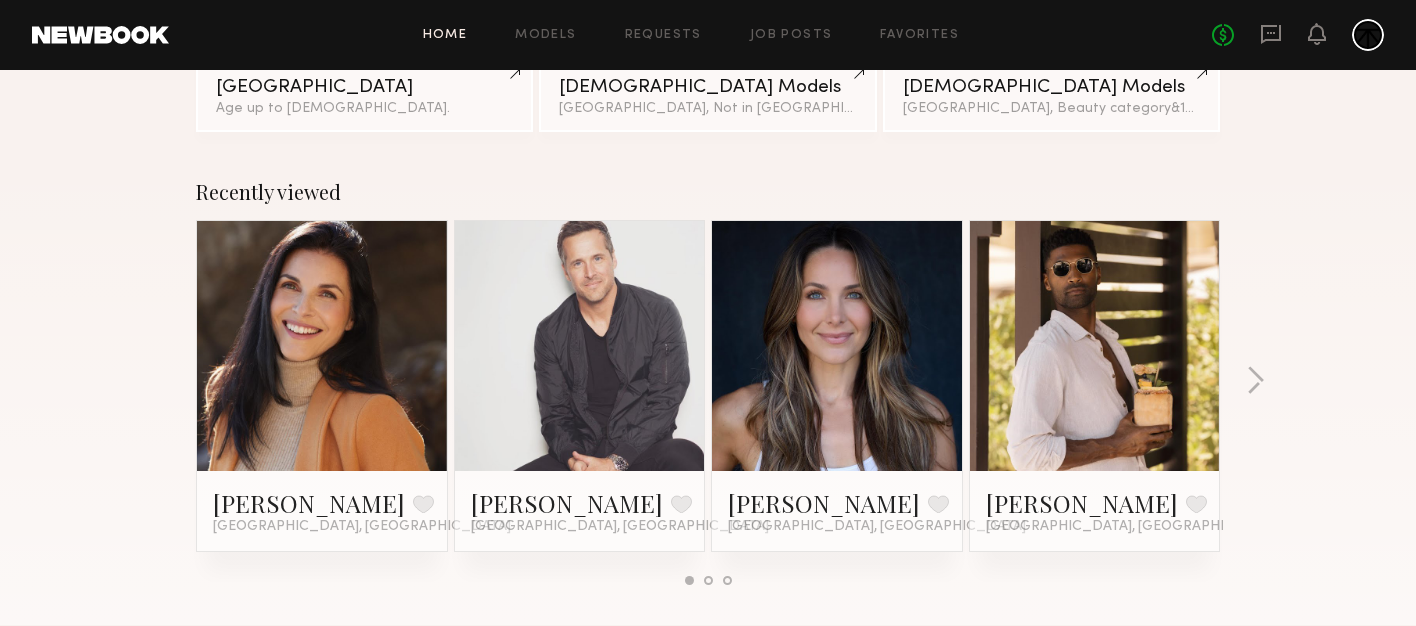 scroll, scrollTop: 0, scrollLeft: 0, axis: both 